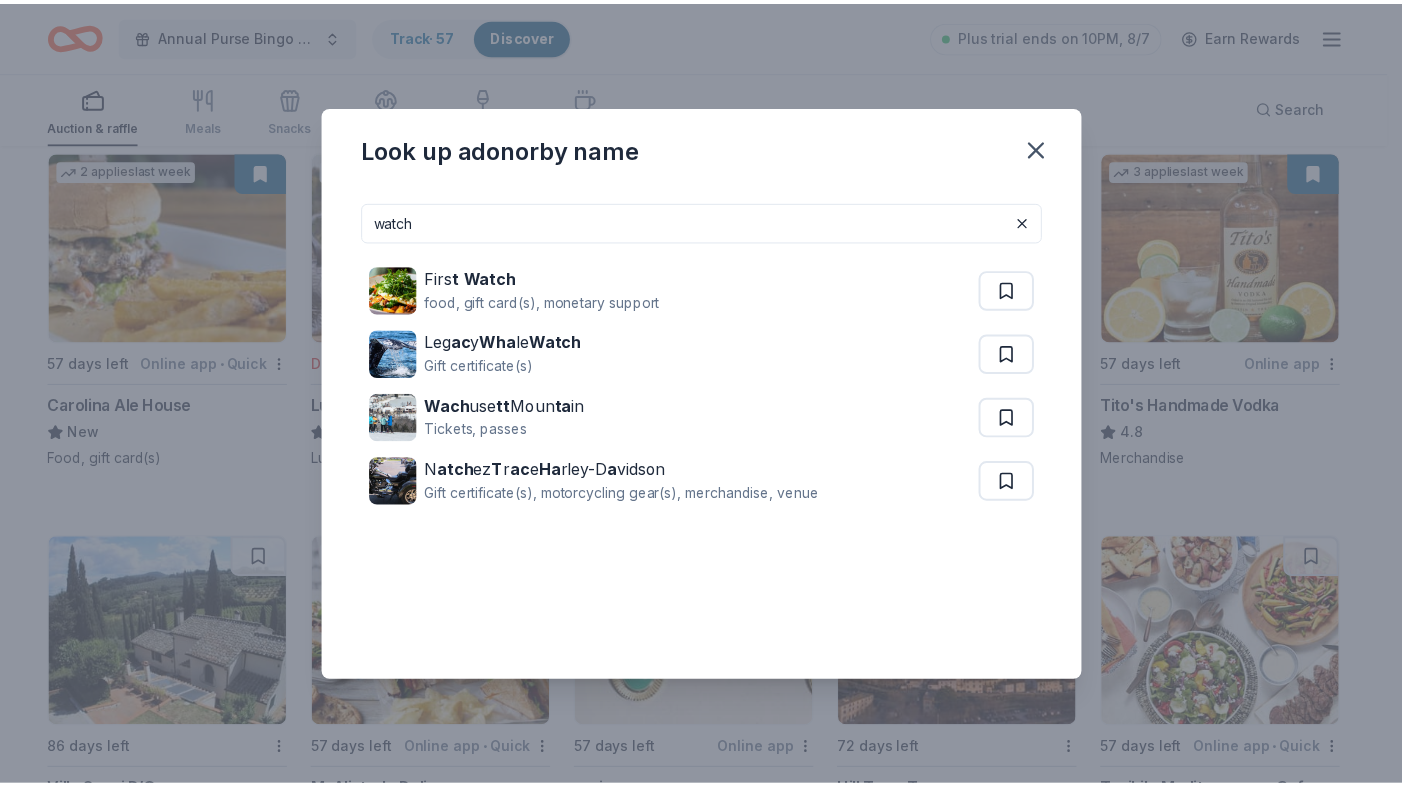 scroll, scrollTop: 3691, scrollLeft: 0, axis: vertical 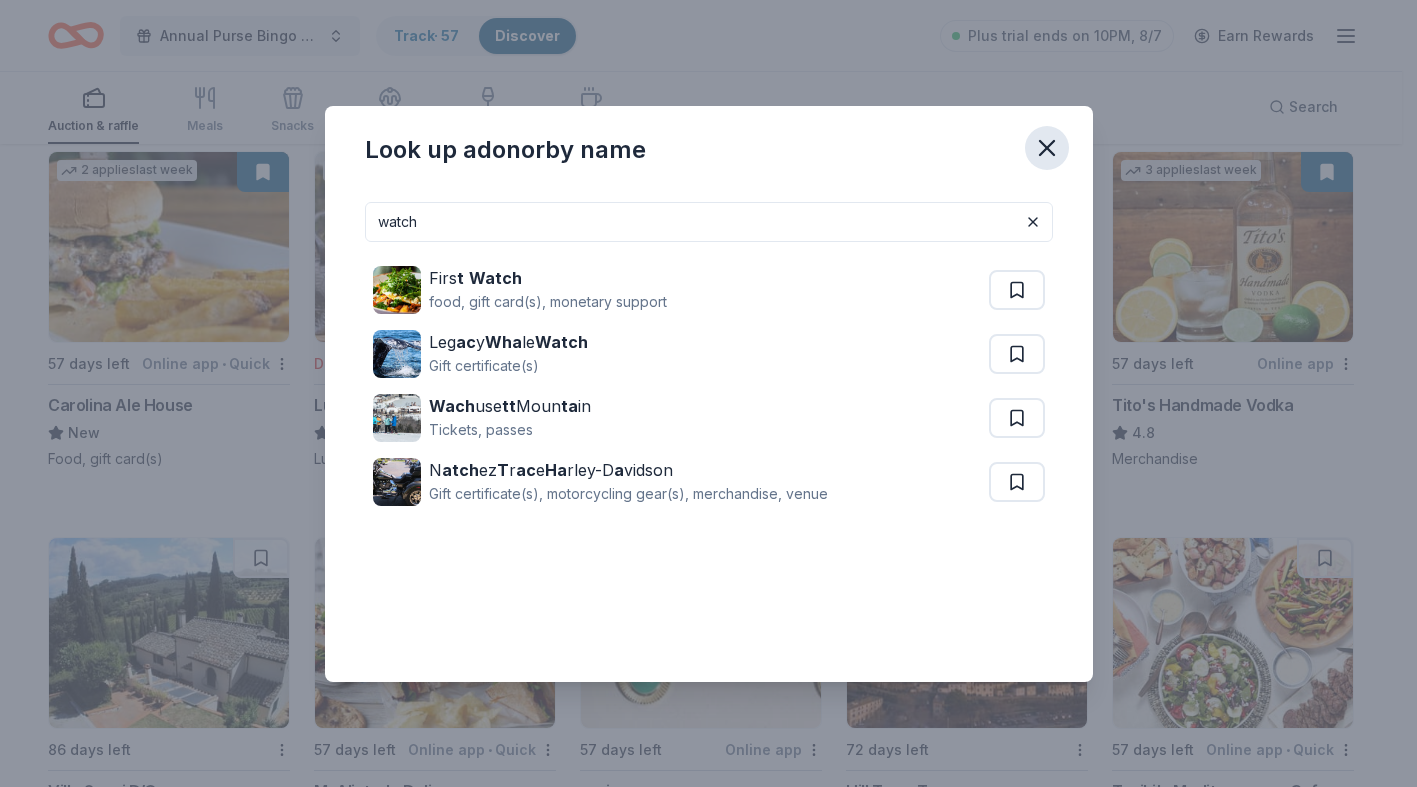 click 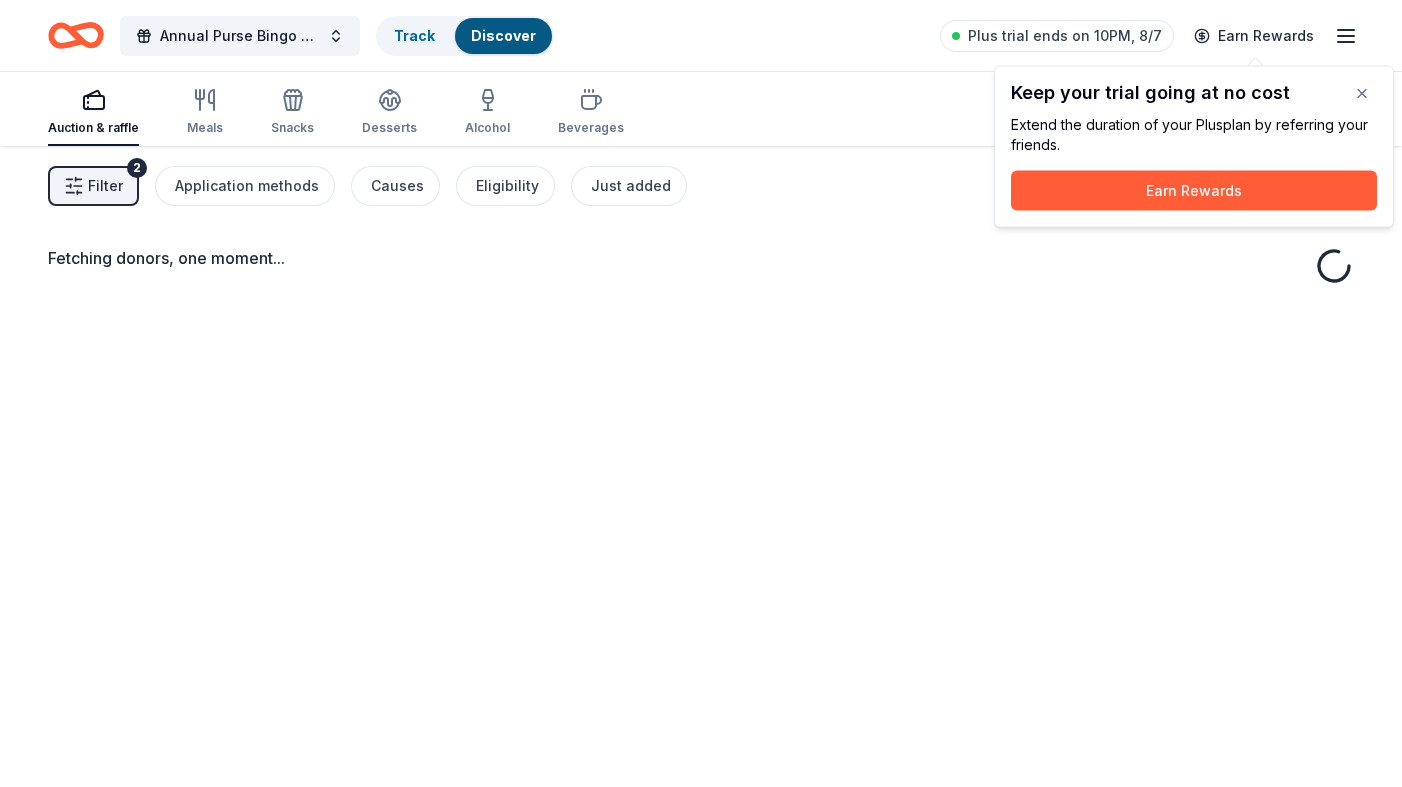 scroll, scrollTop: 0, scrollLeft: 0, axis: both 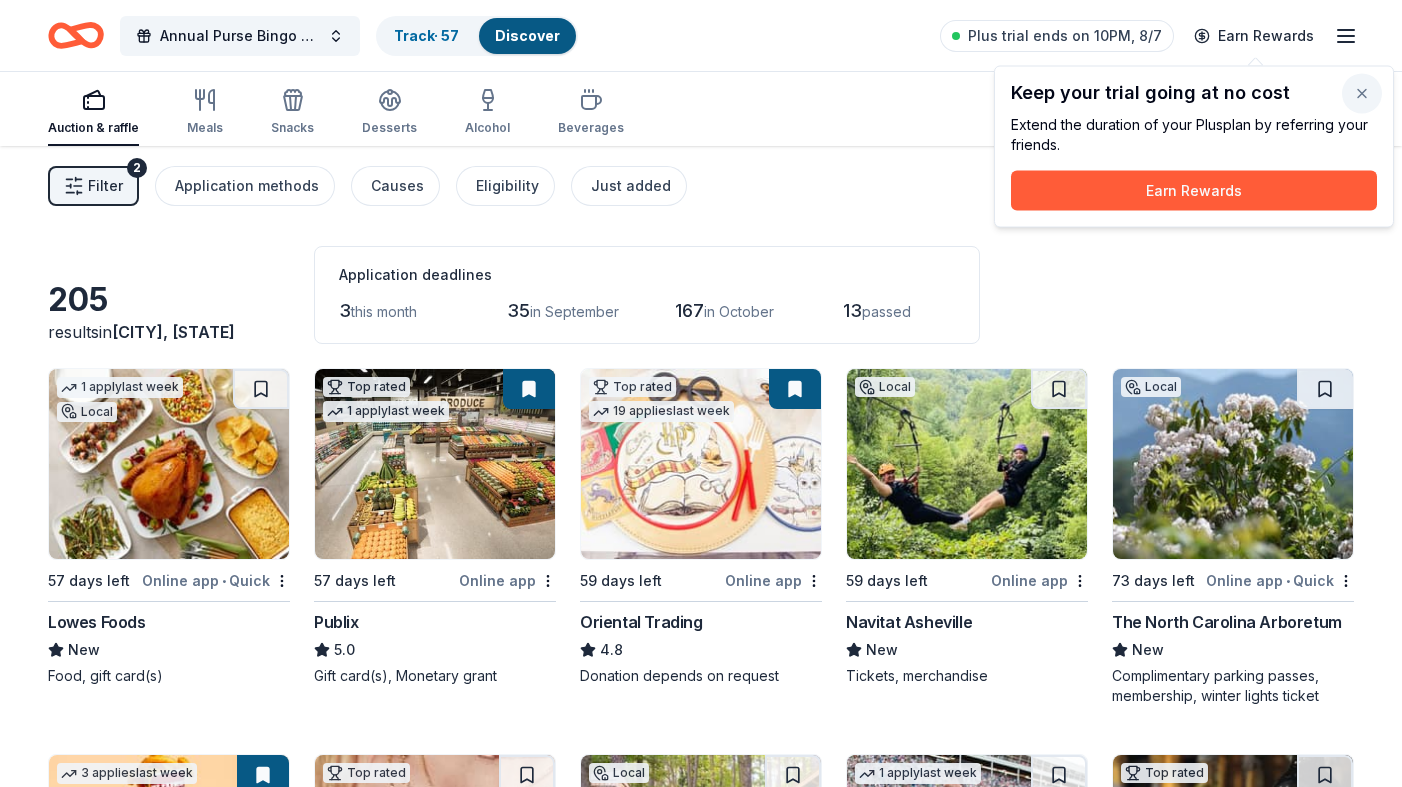 click at bounding box center (1362, 94) 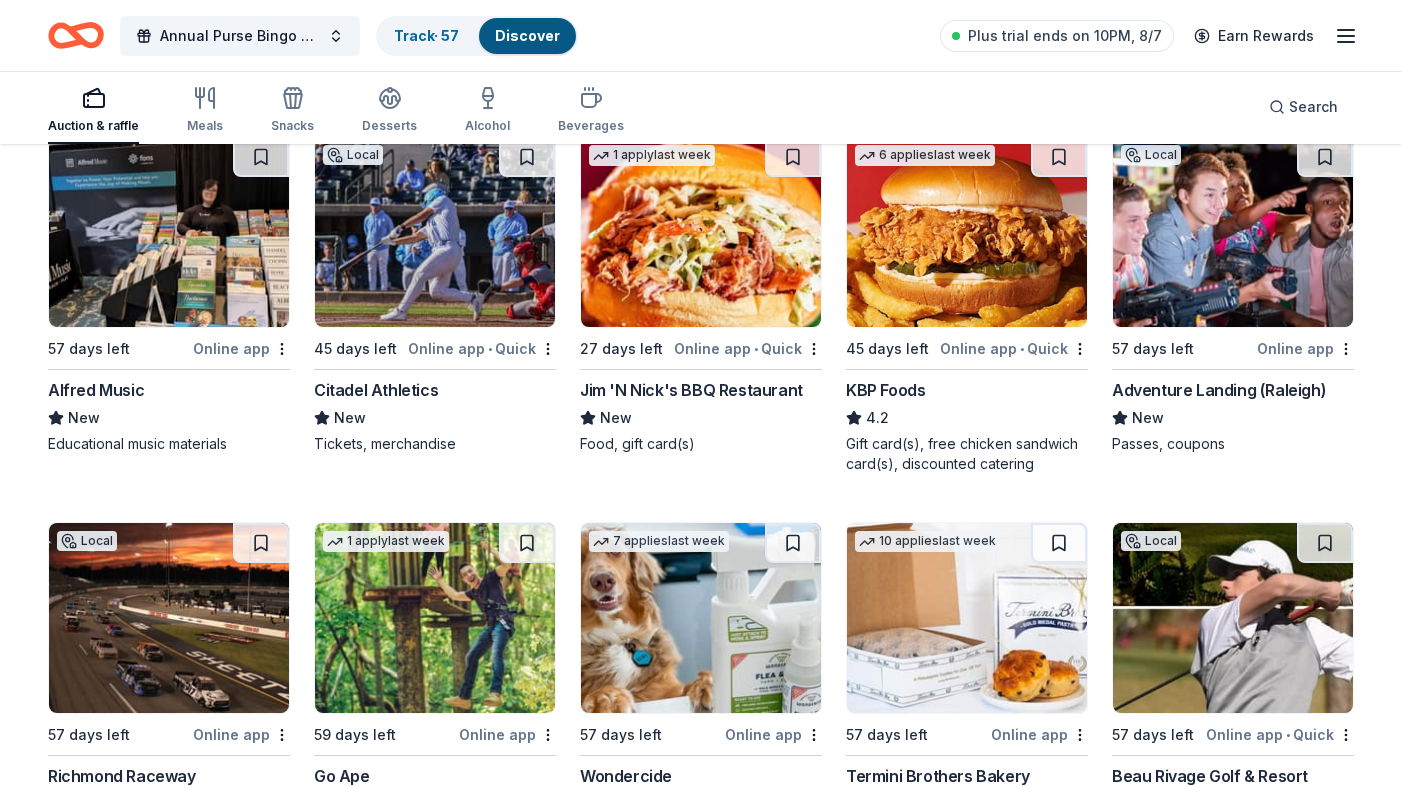 scroll, scrollTop: 1399, scrollLeft: 0, axis: vertical 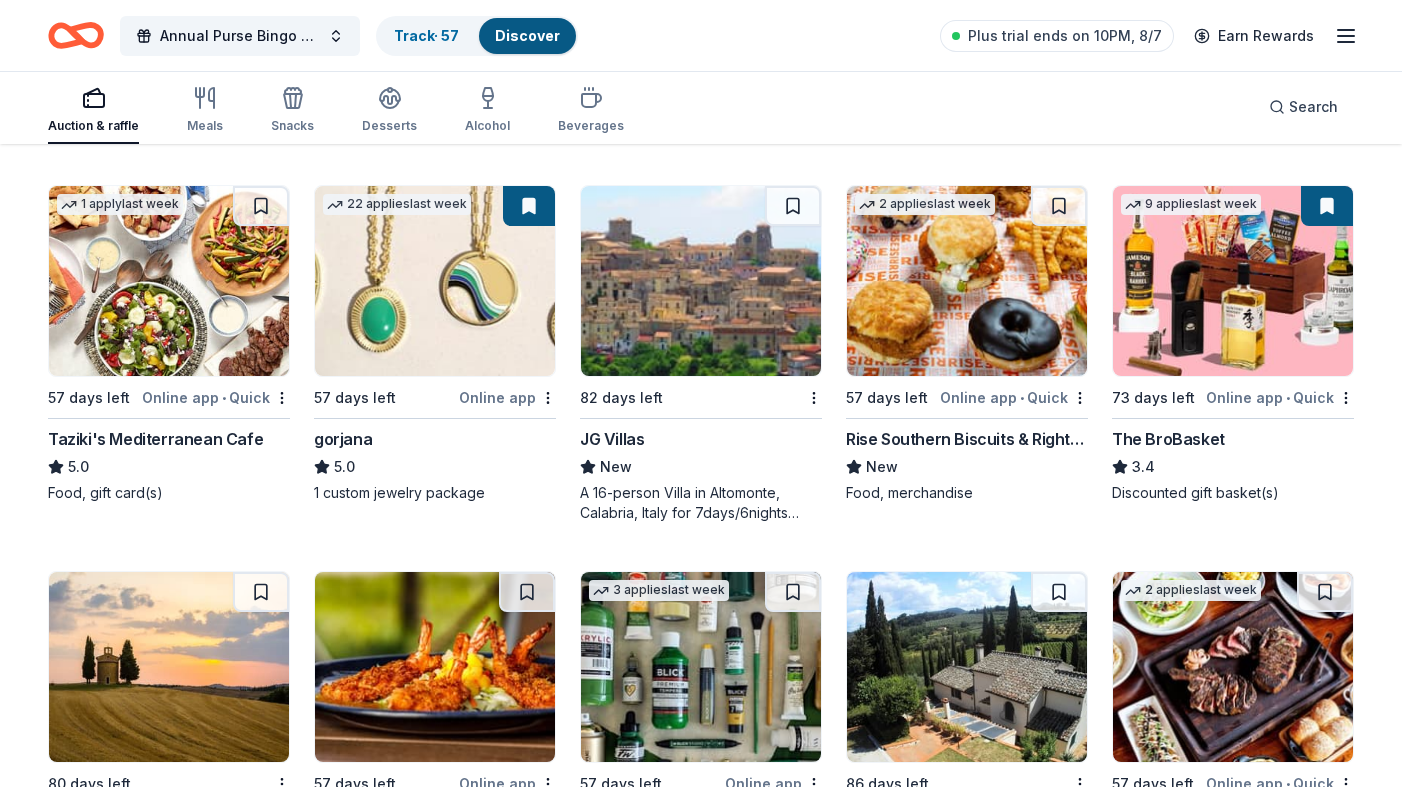 click at bounding box center [1233, 281] 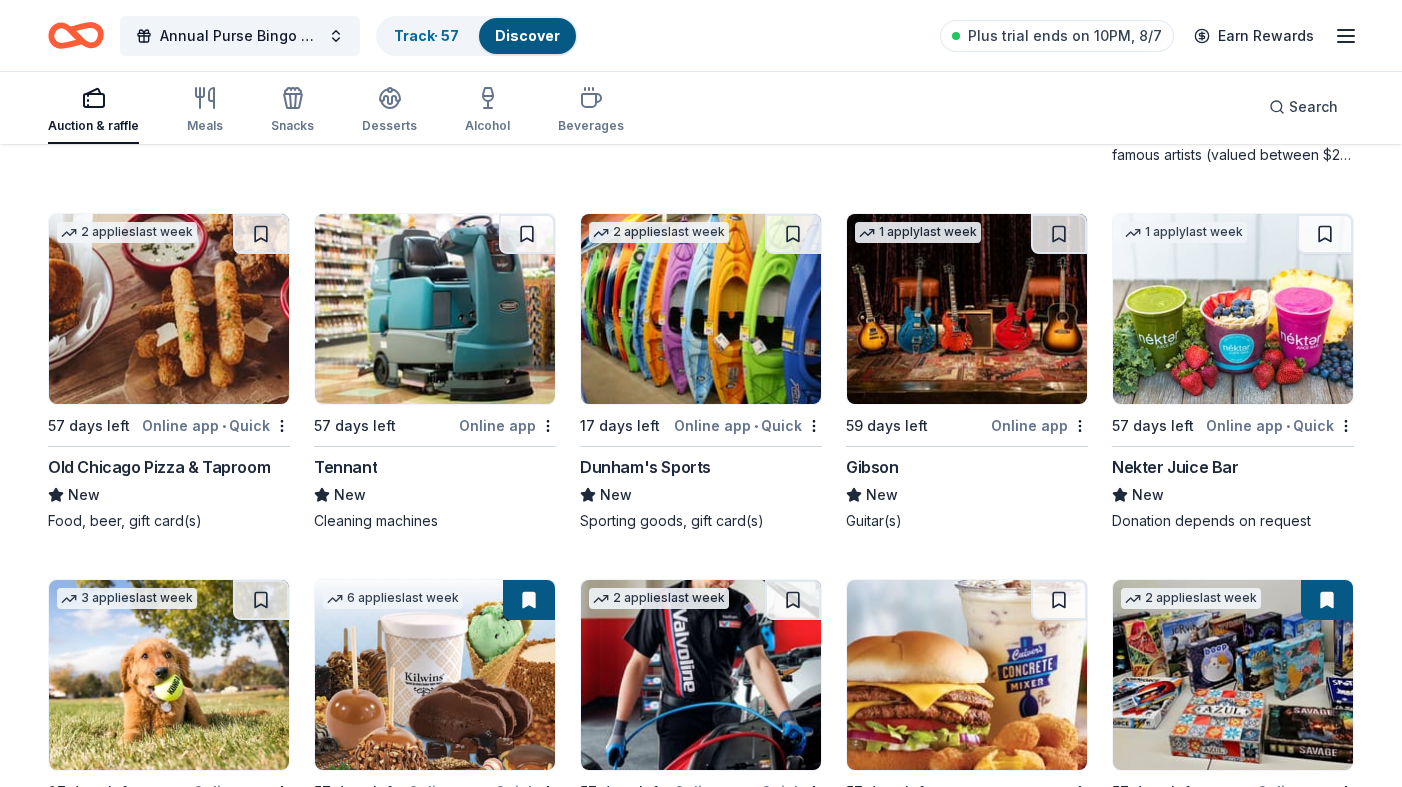scroll, scrollTop: 5523, scrollLeft: 0, axis: vertical 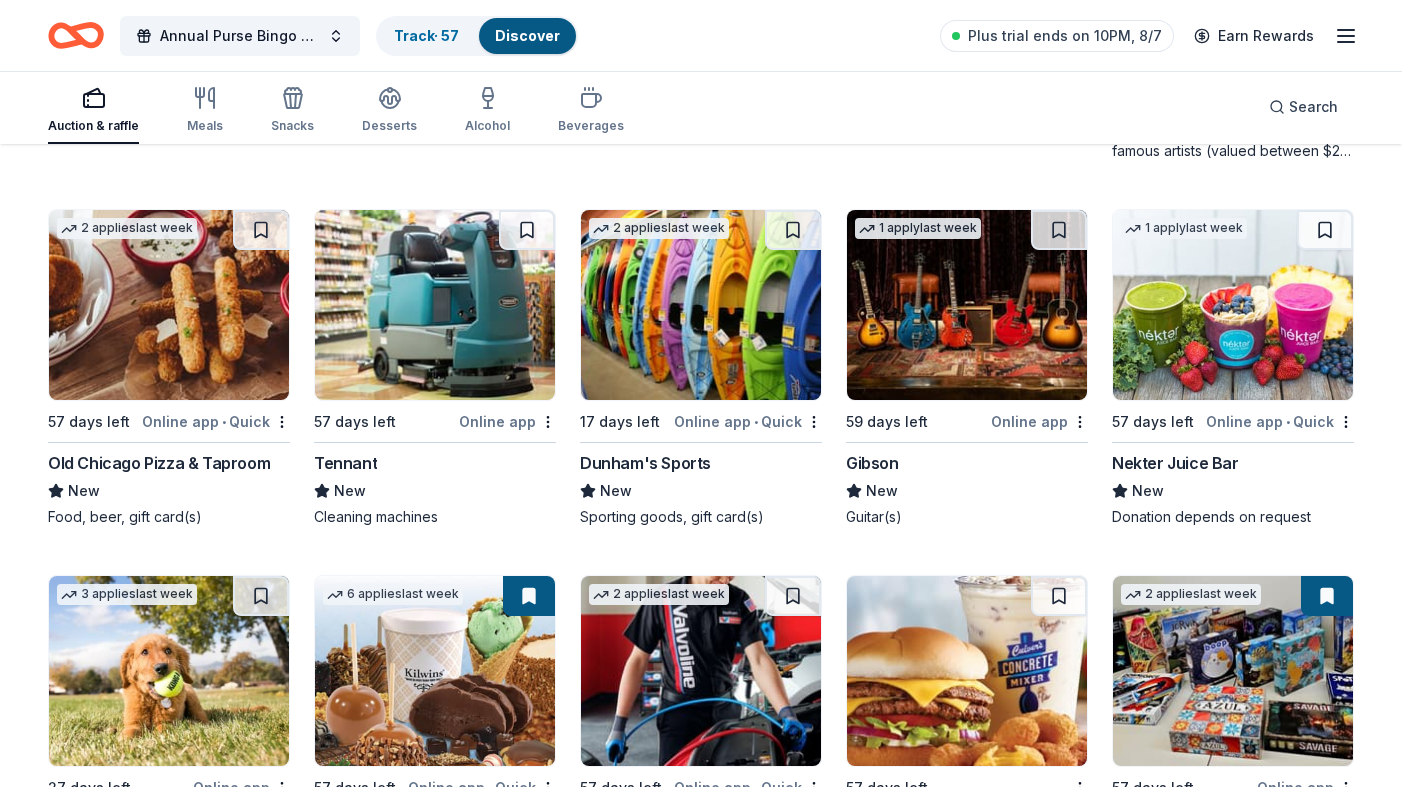 click at bounding box center (435, 305) 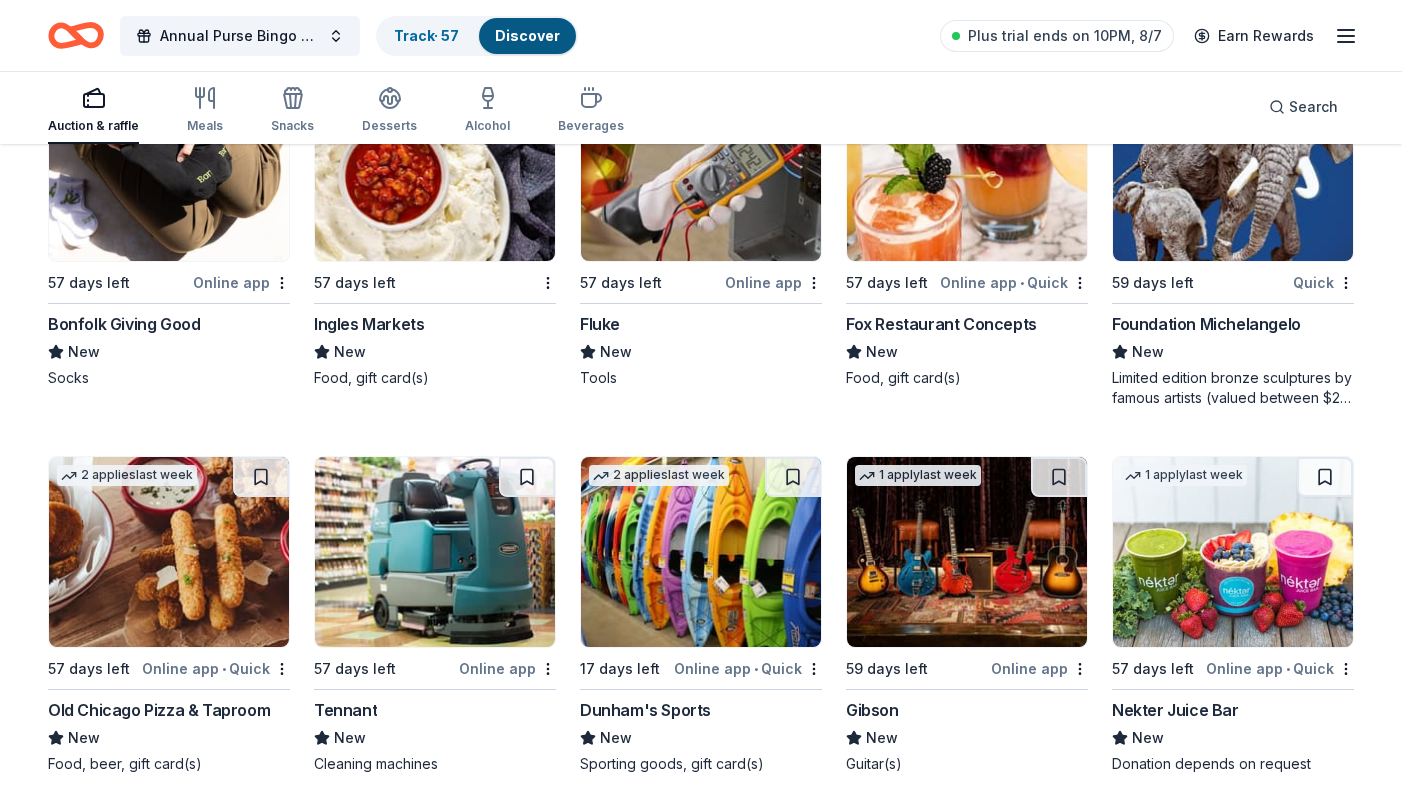 scroll, scrollTop: 5205, scrollLeft: 0, axis: vertical 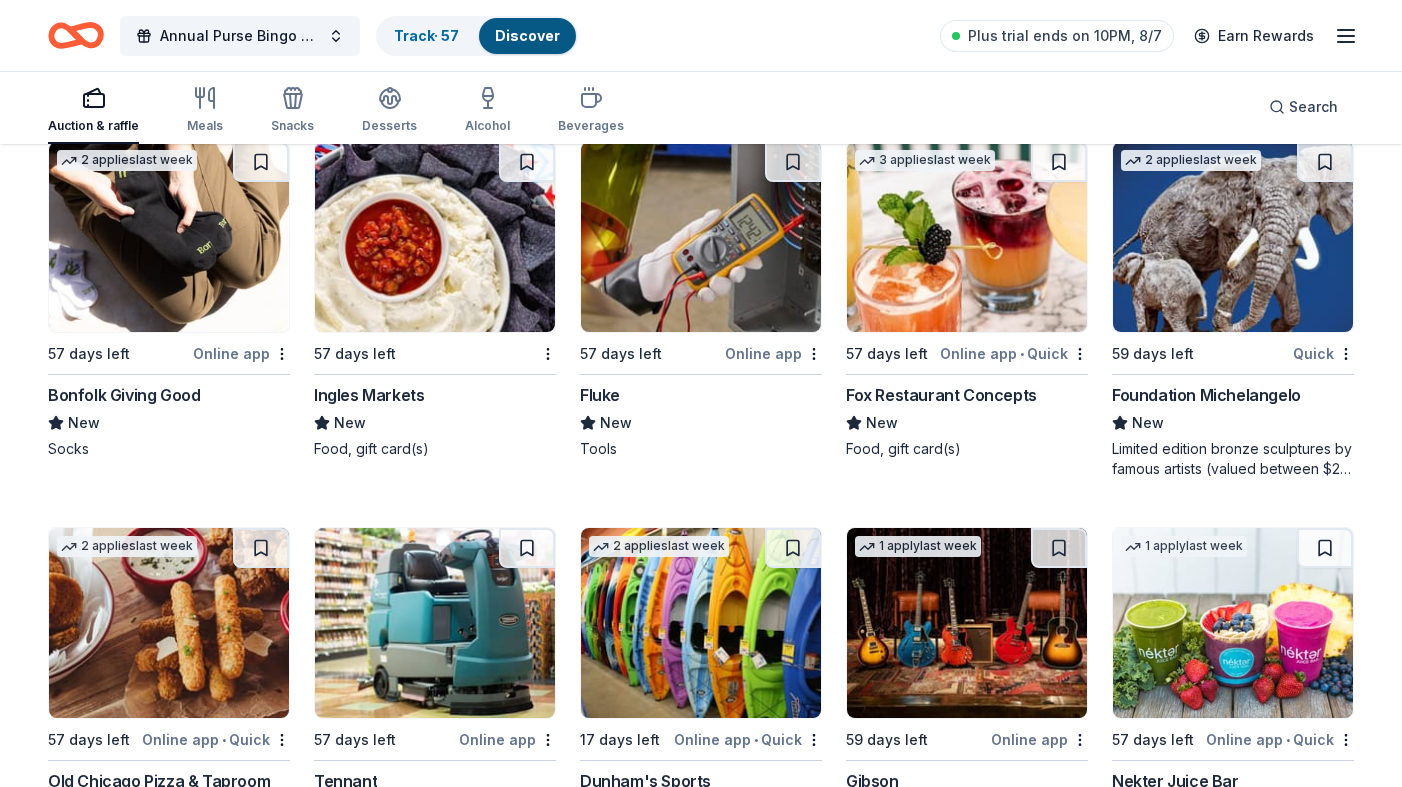 click at bounding box center (1233, 237) 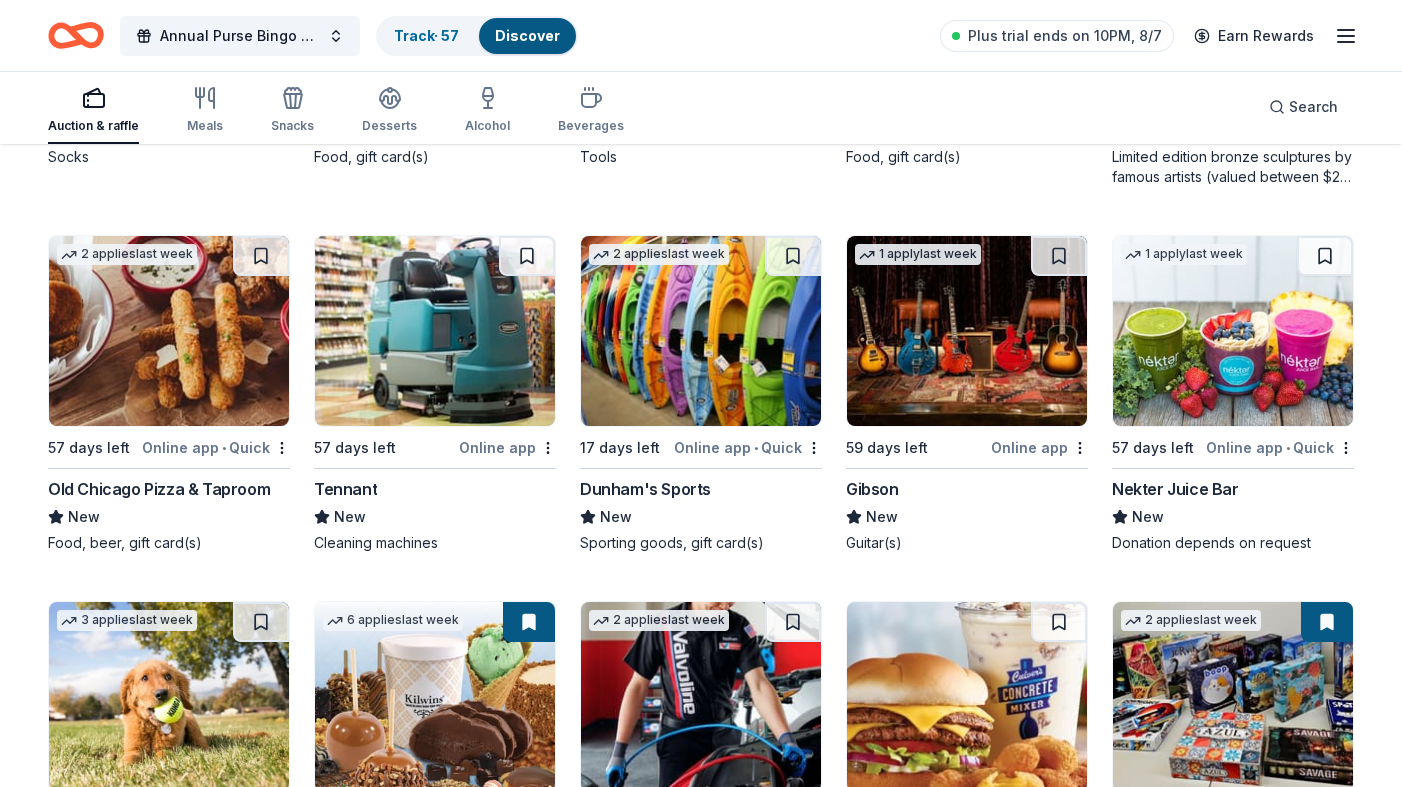 scroll, scrollTop: 5527, scrollLeft: 0, axis: vertical 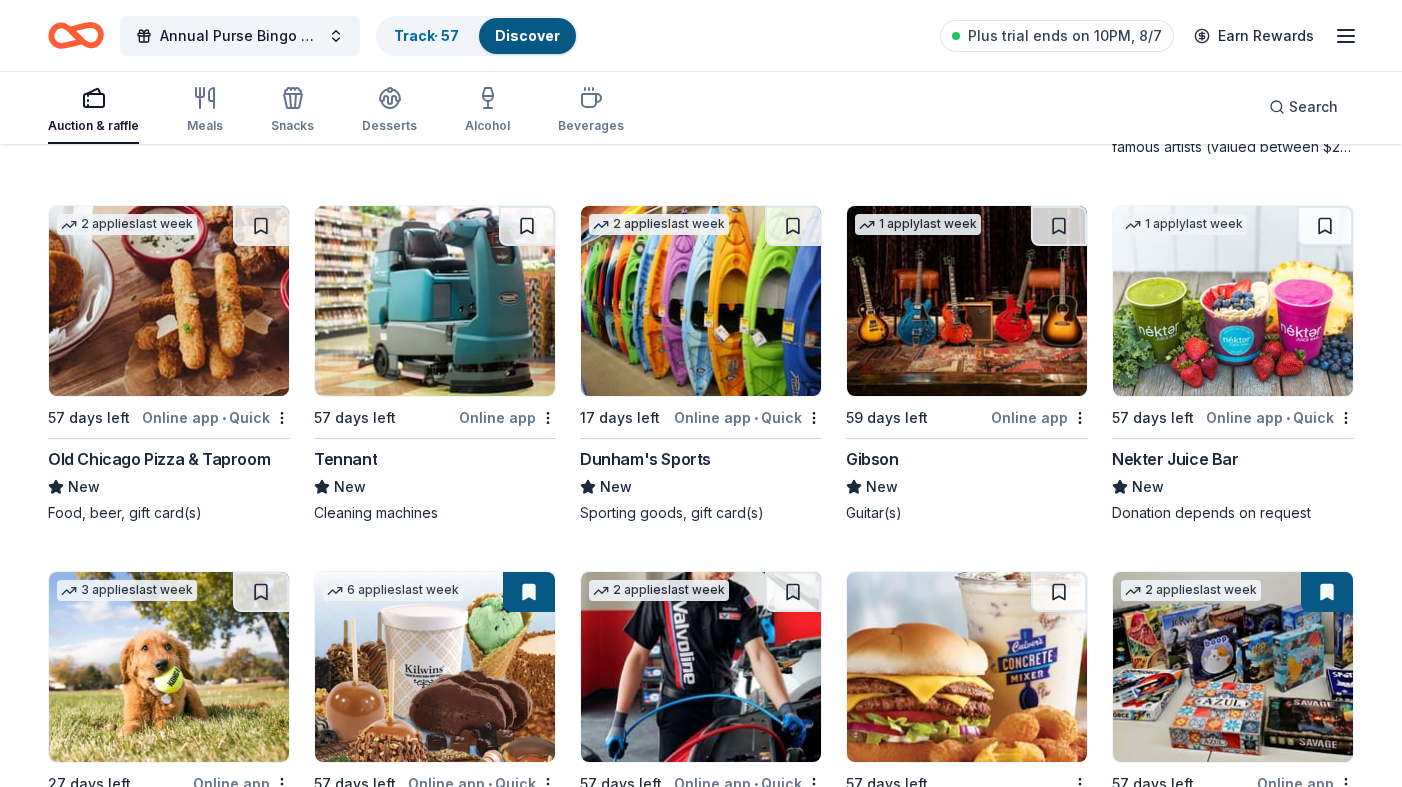 click at bounding box center (967, 301) 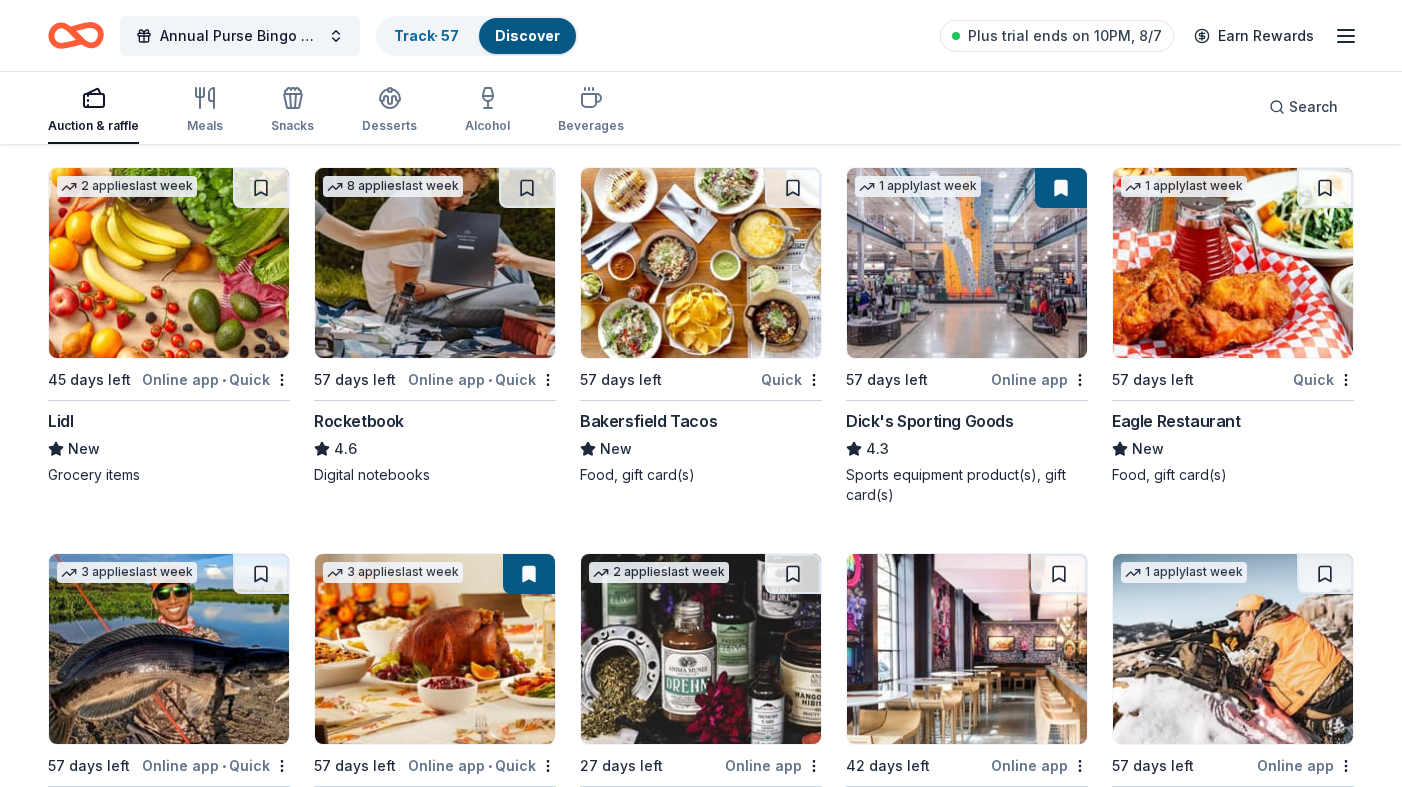 scroll, scrollTop: 7167, scrollLeft: 0, axis: vertical 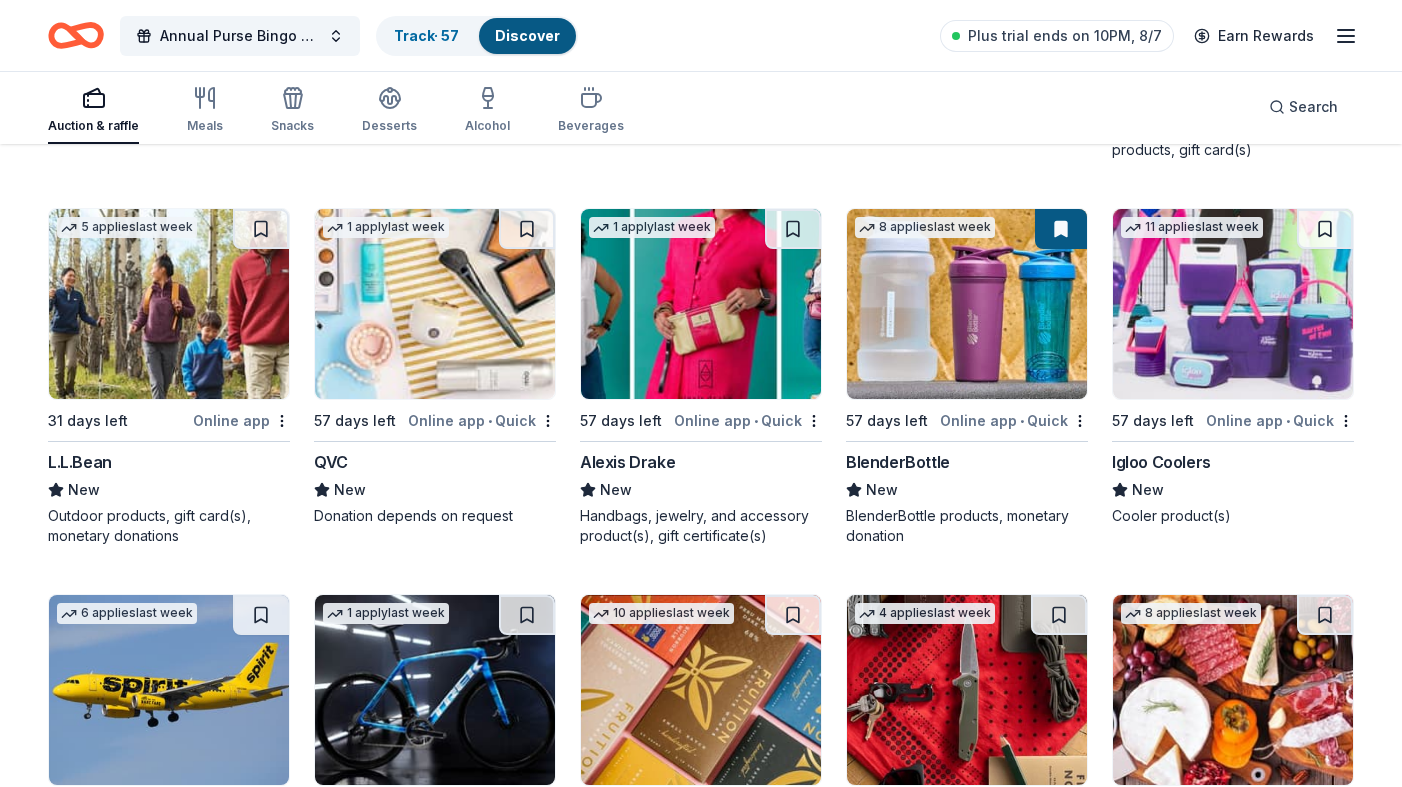 click at bounding box center (169, 304) 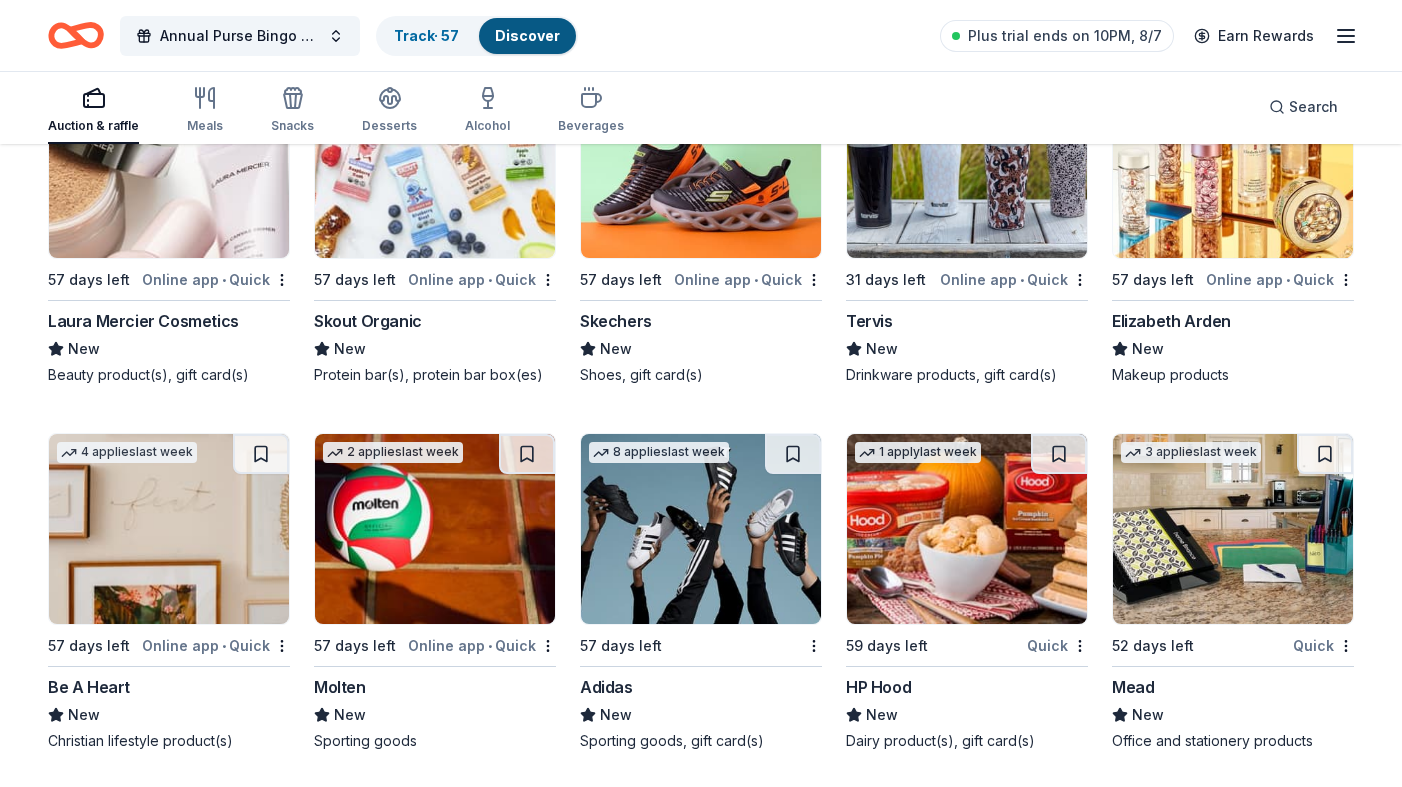 scroll, scrollTop: 15159, scrollLeft: 0, axis: vertical 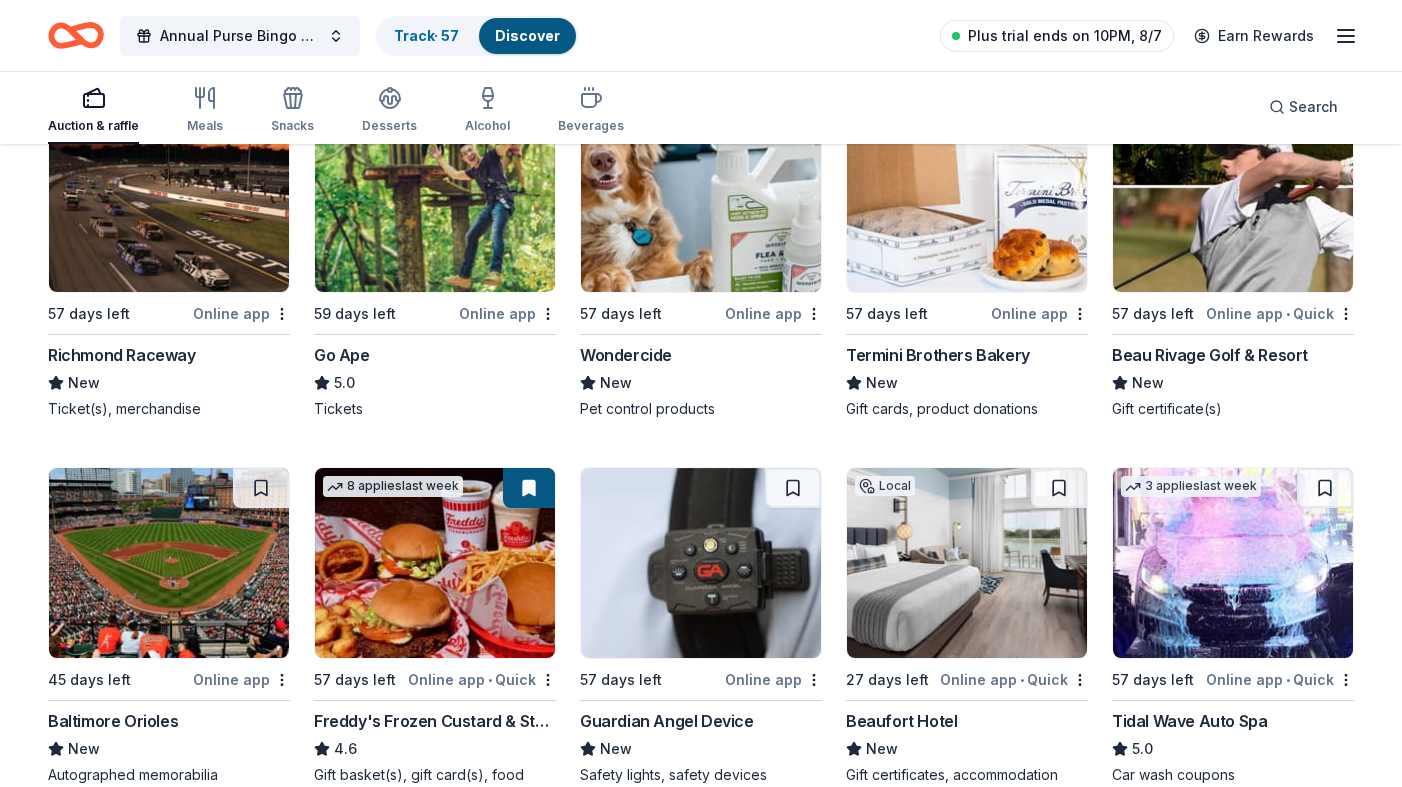 click on "Plus trial ends on 10PM, 8/7" at bounding box center (1065, 36) 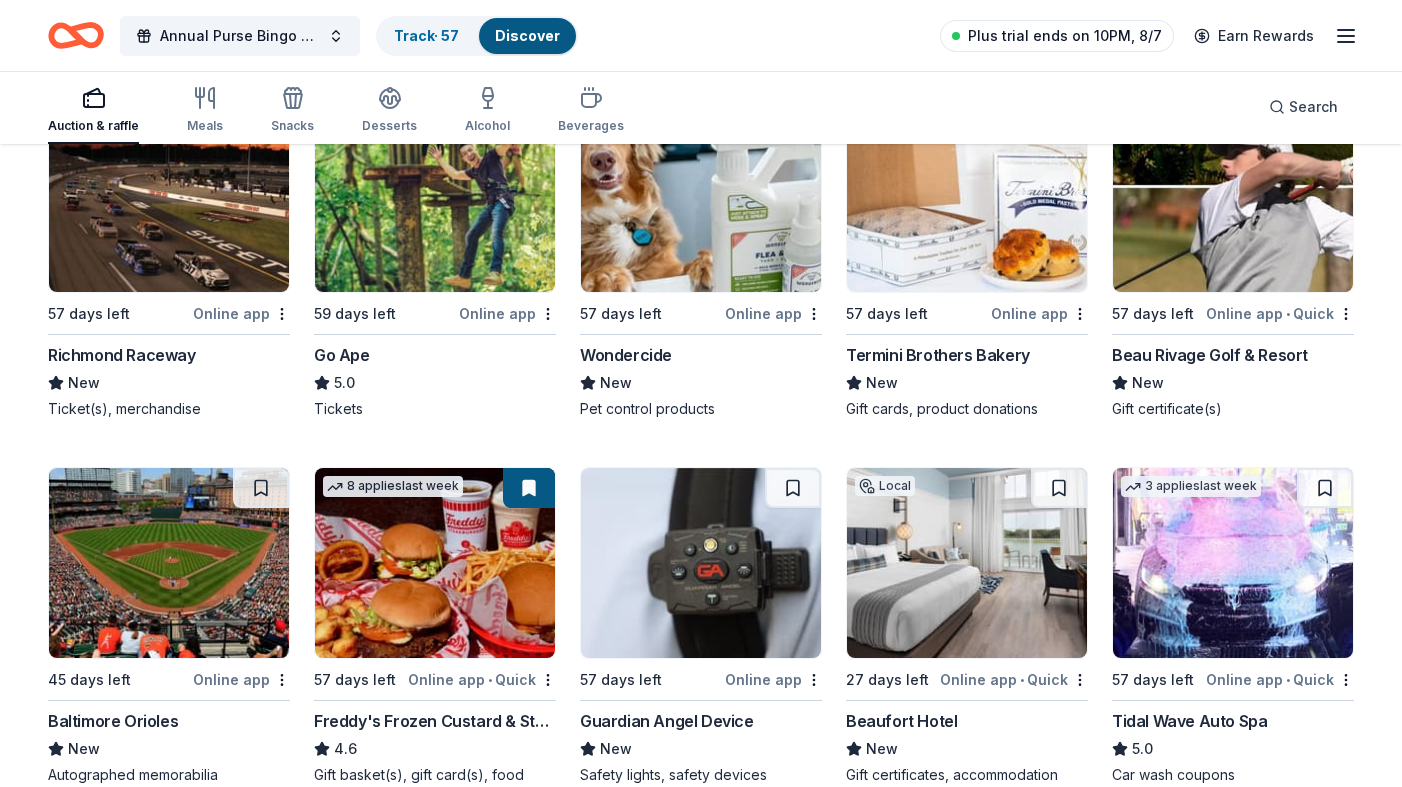 click on "Plus trial ends on 10PM, 8/7" at bounding box center (1065, 36) 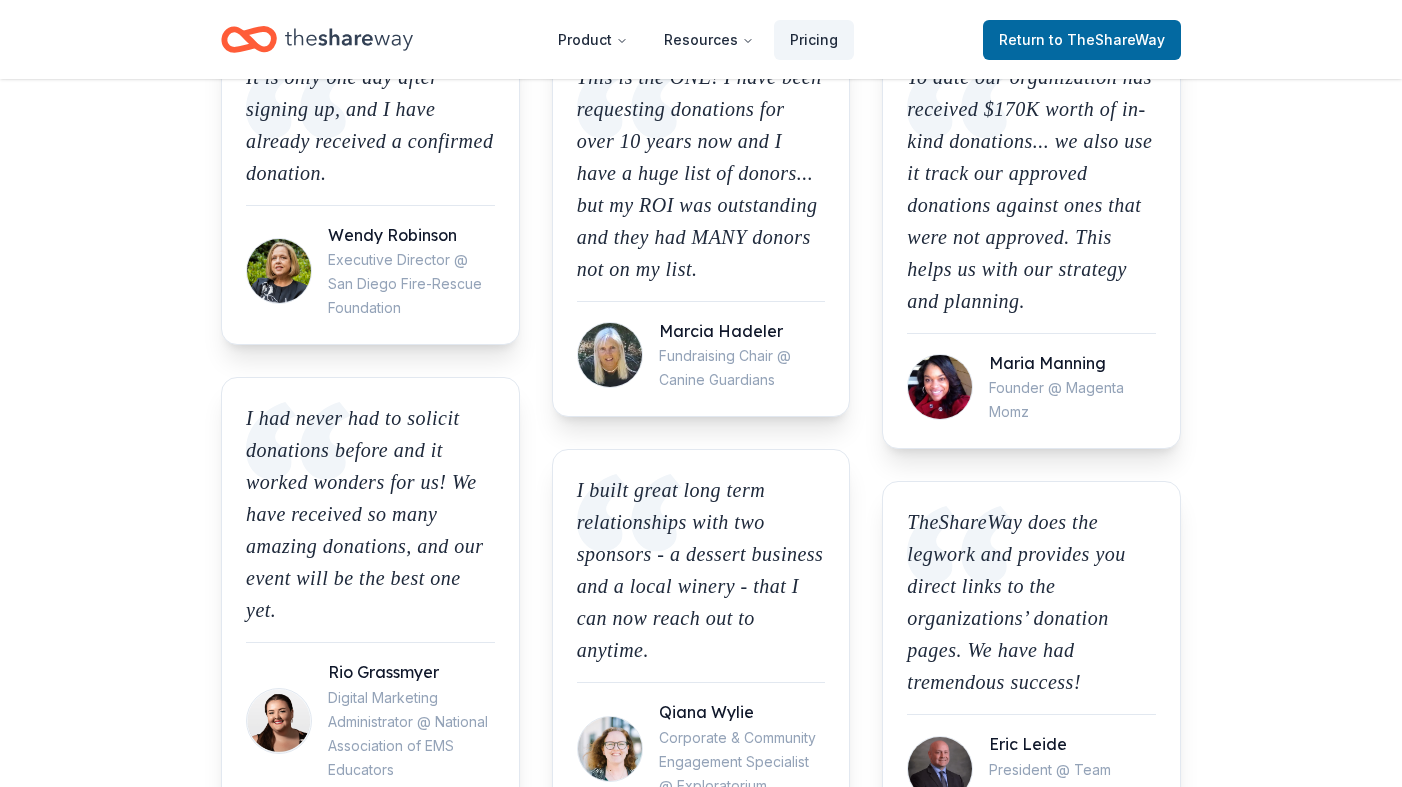 scroll, scrollTop: 0, scrollLeft: 0, axis: both 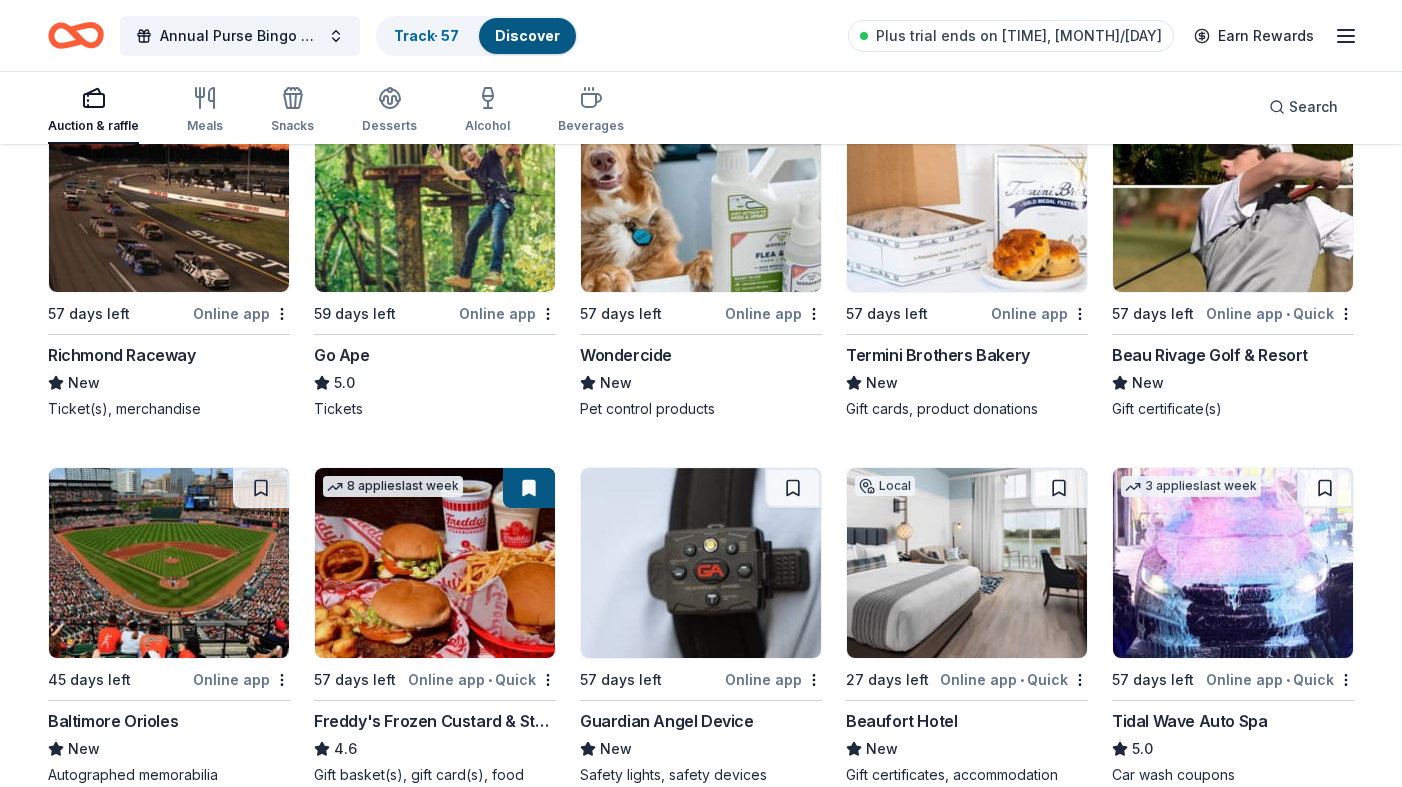 click 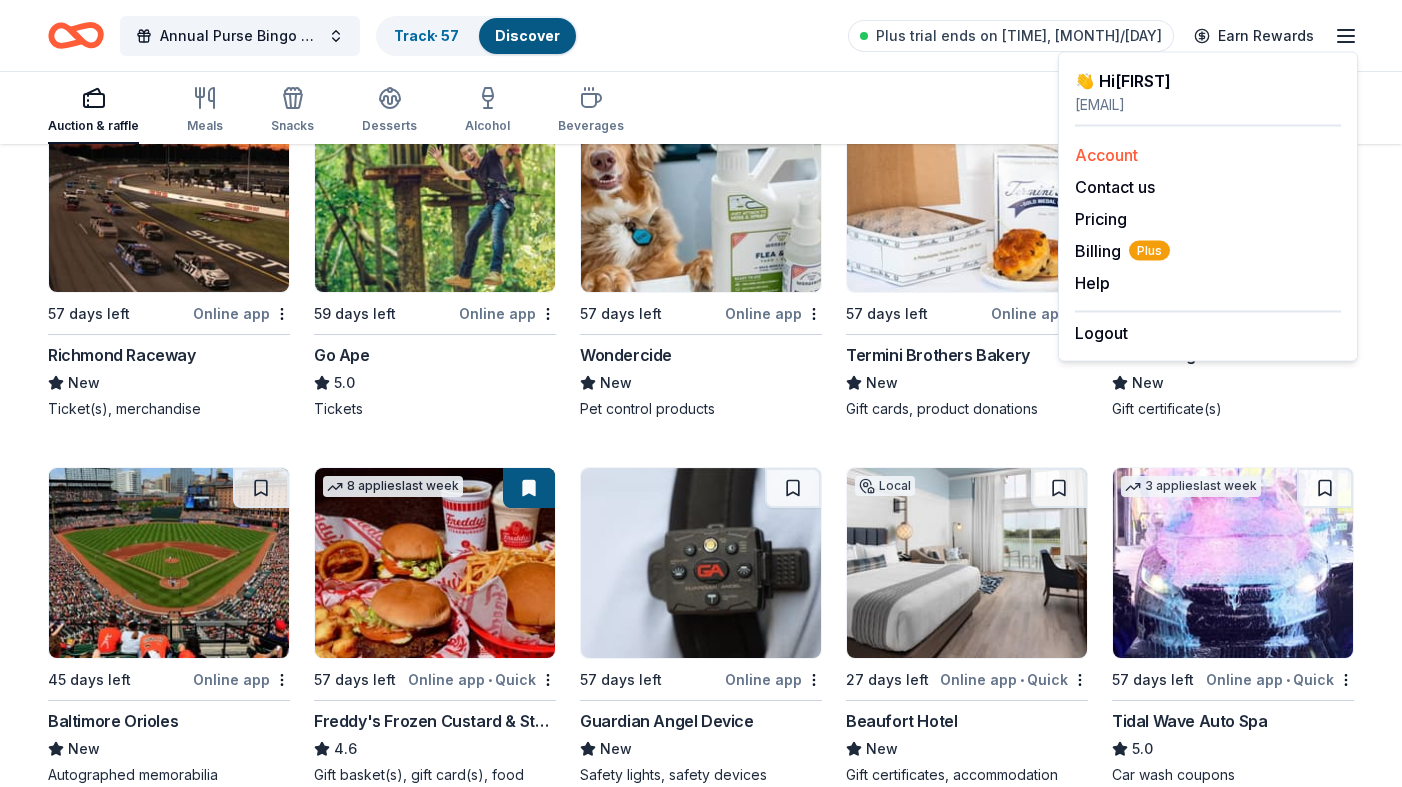 click on "Account" at bounding box center (1106, 155) 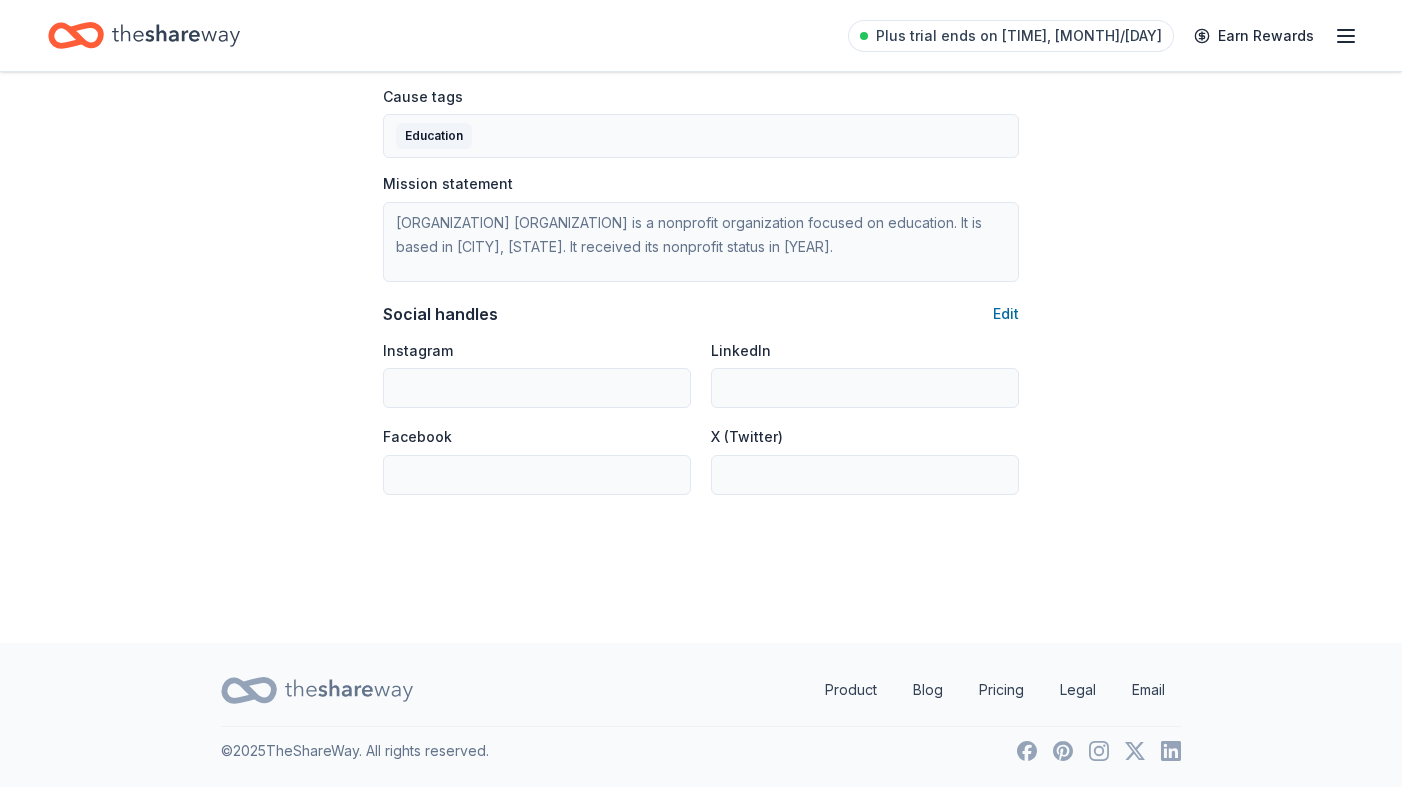 scroll, scrollTop: 0, scrollLeft: 0, axis: both 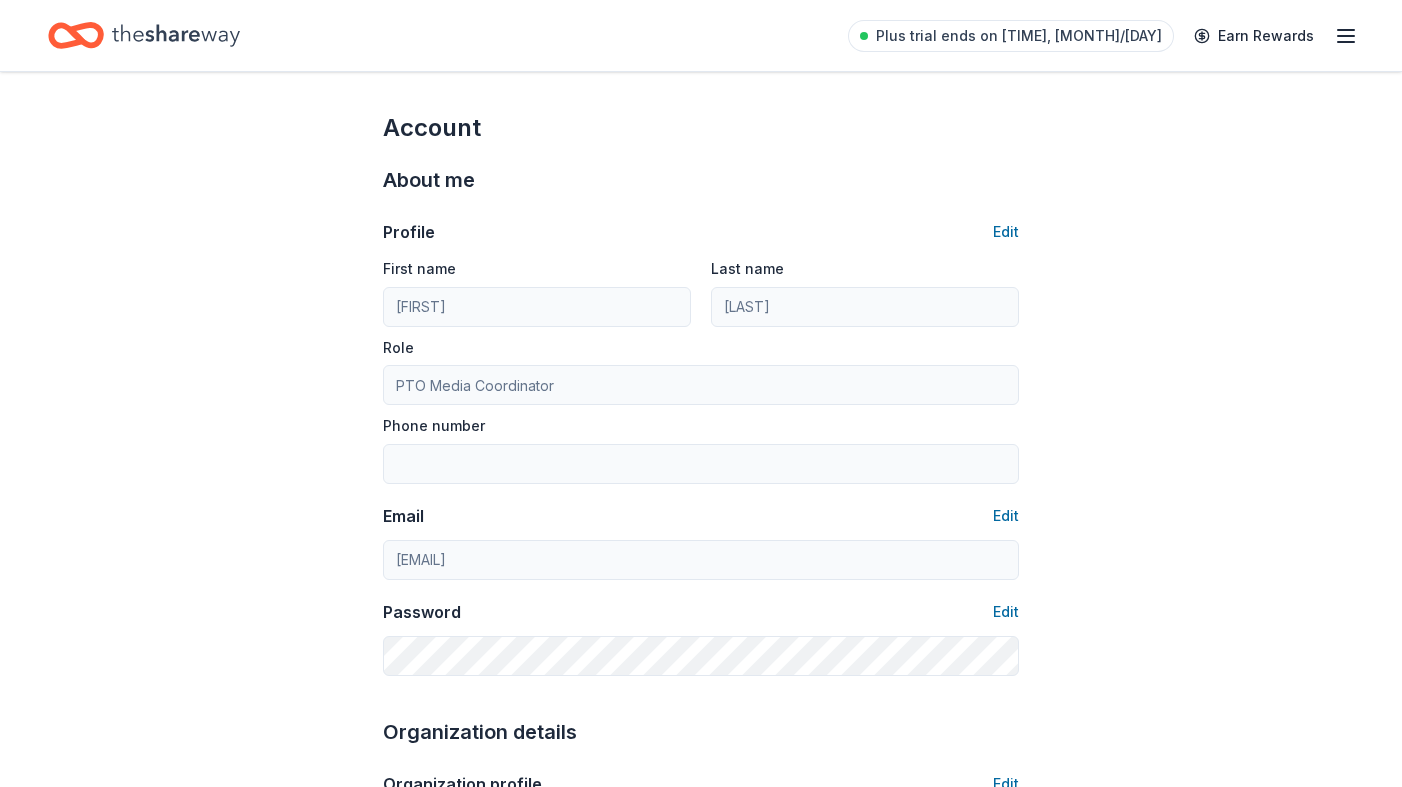 click 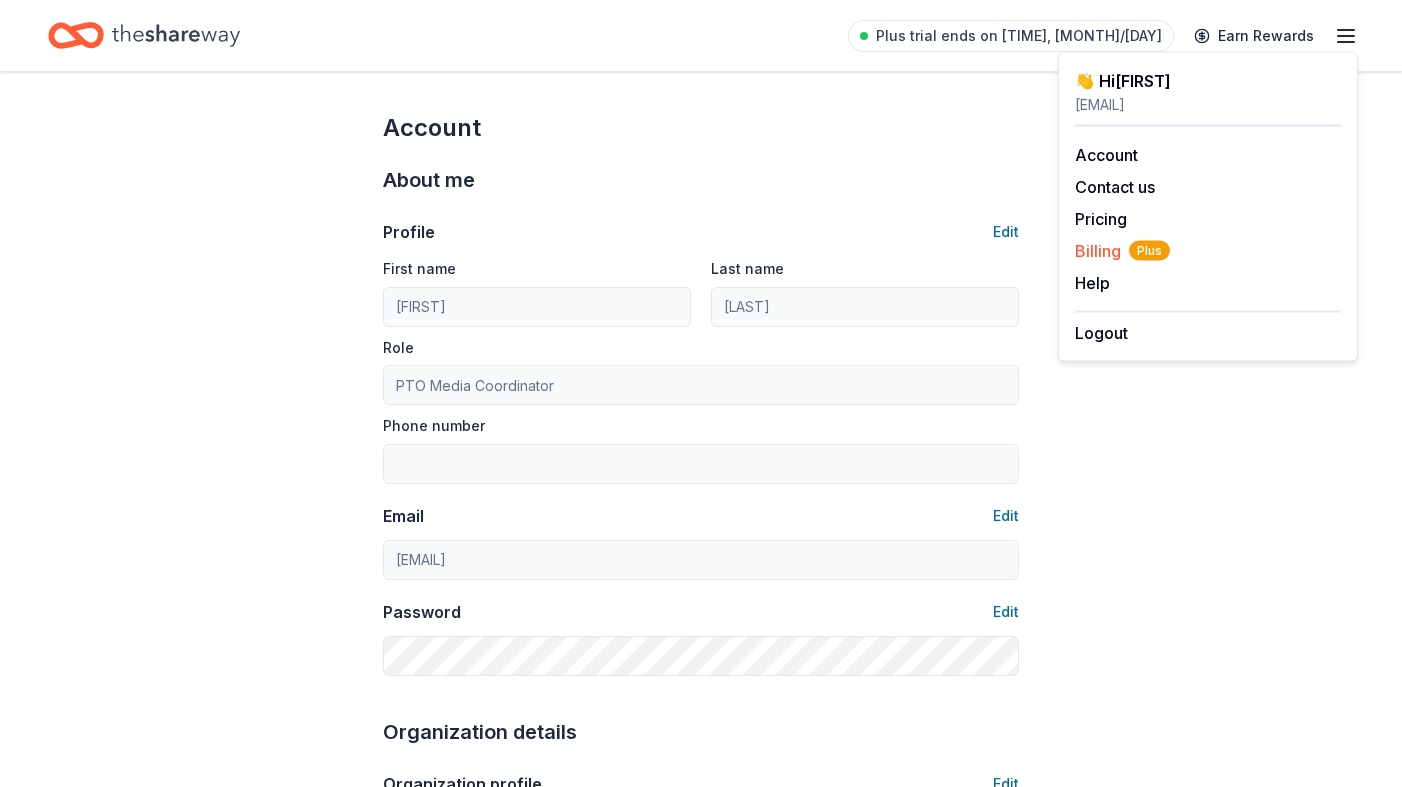 click on "Billing Plus" at bounding box center (1208, 251) 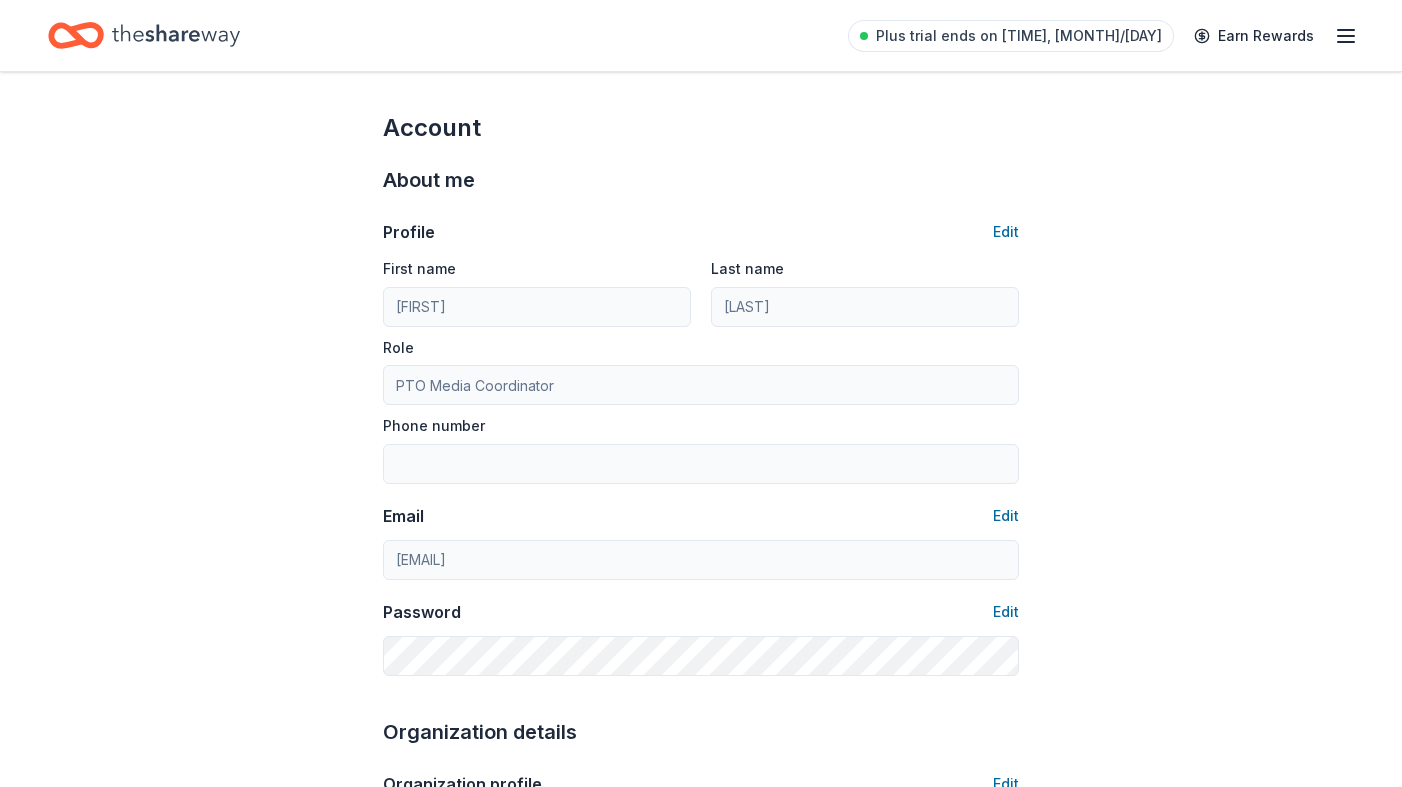 click 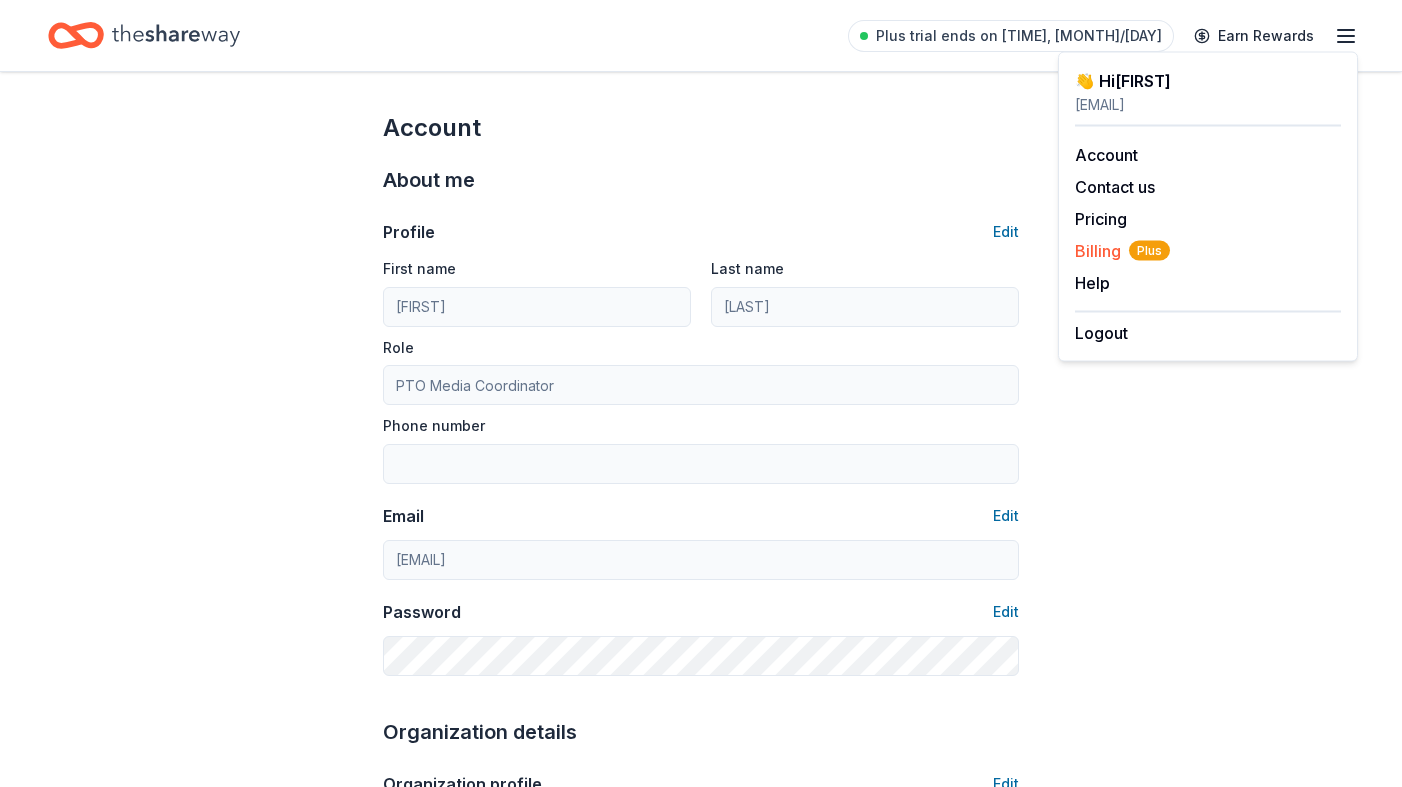 click on "Billing Plus" at bounding box center (1122, 251) 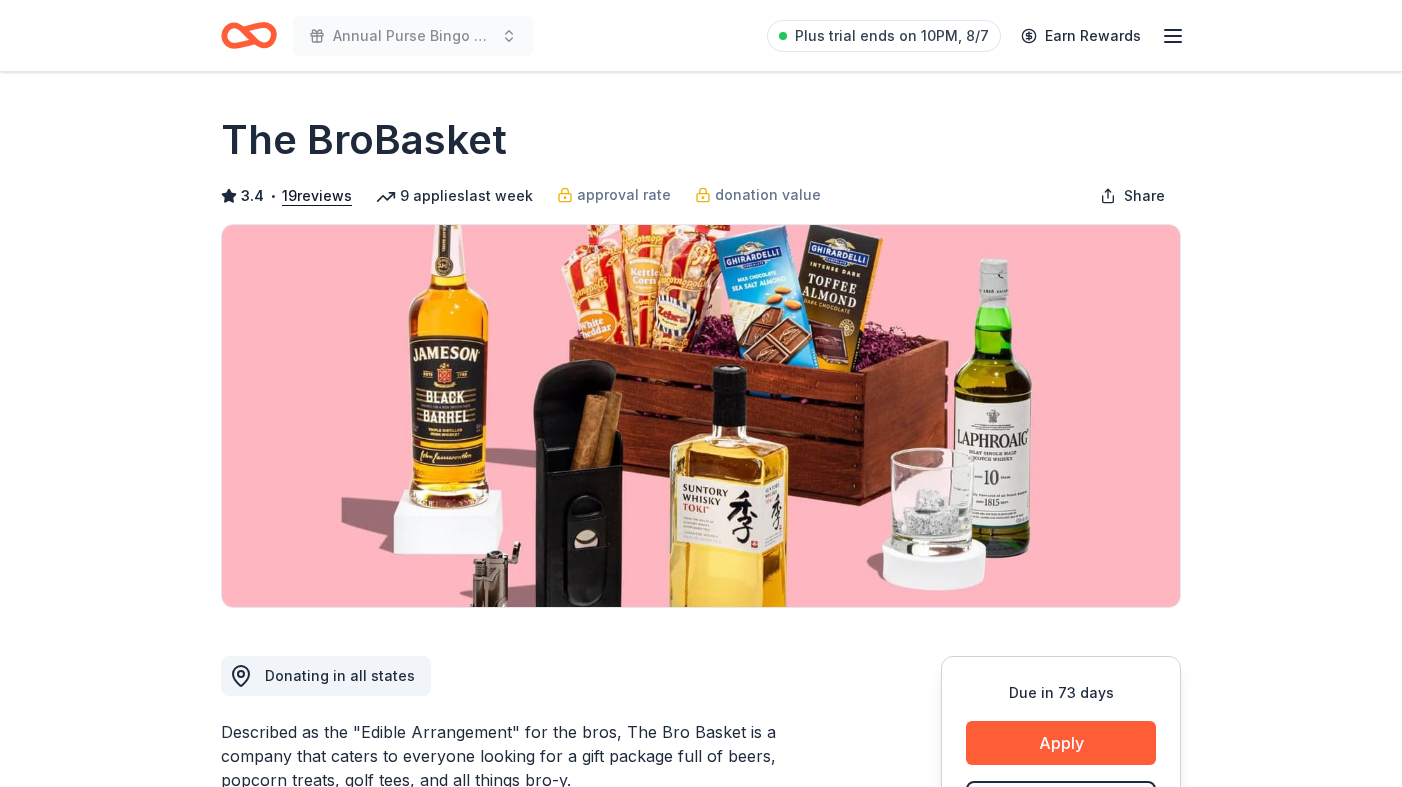 scroll, scrollTop: 0, scrollLeft: 0, axis: both 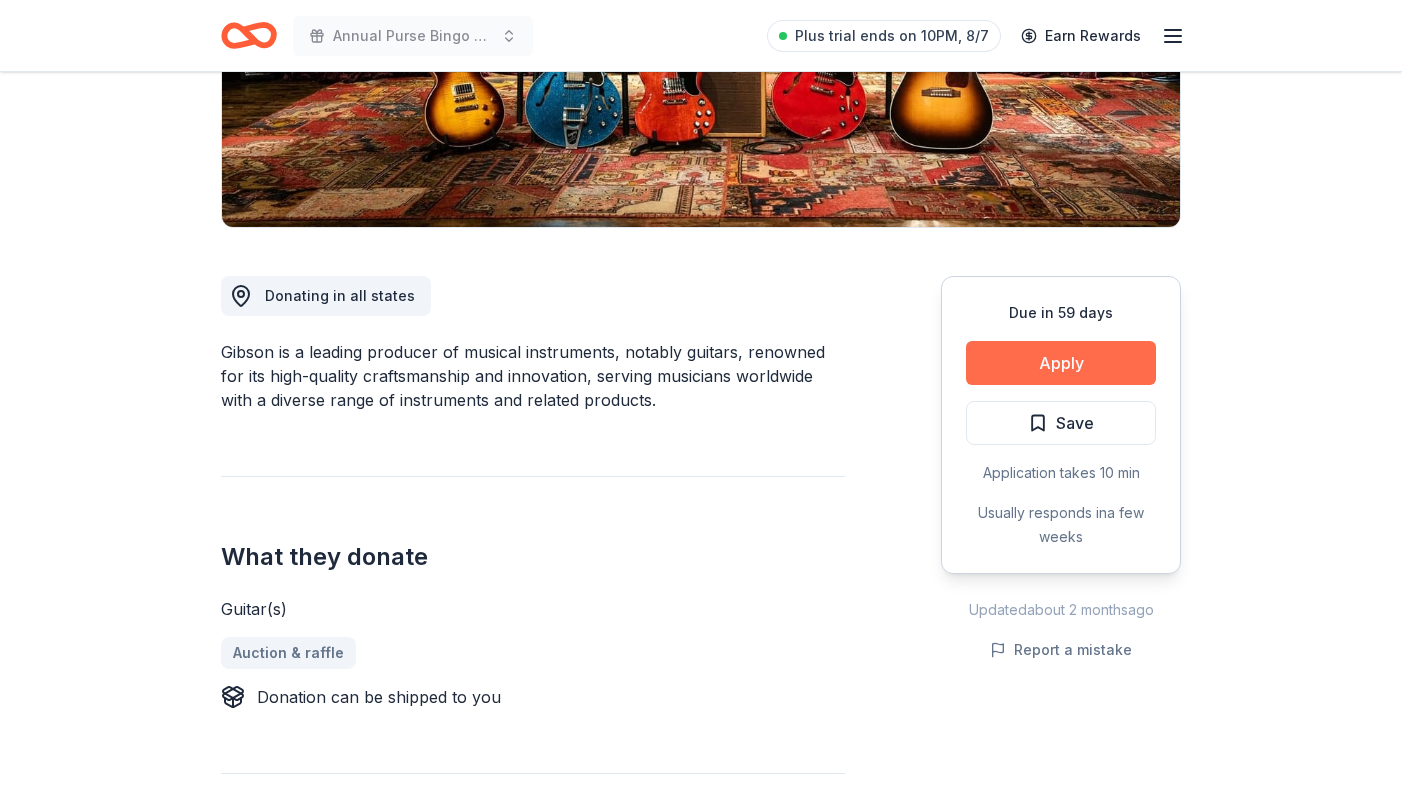 click on "Apply" at bounding box center (1061, 363) 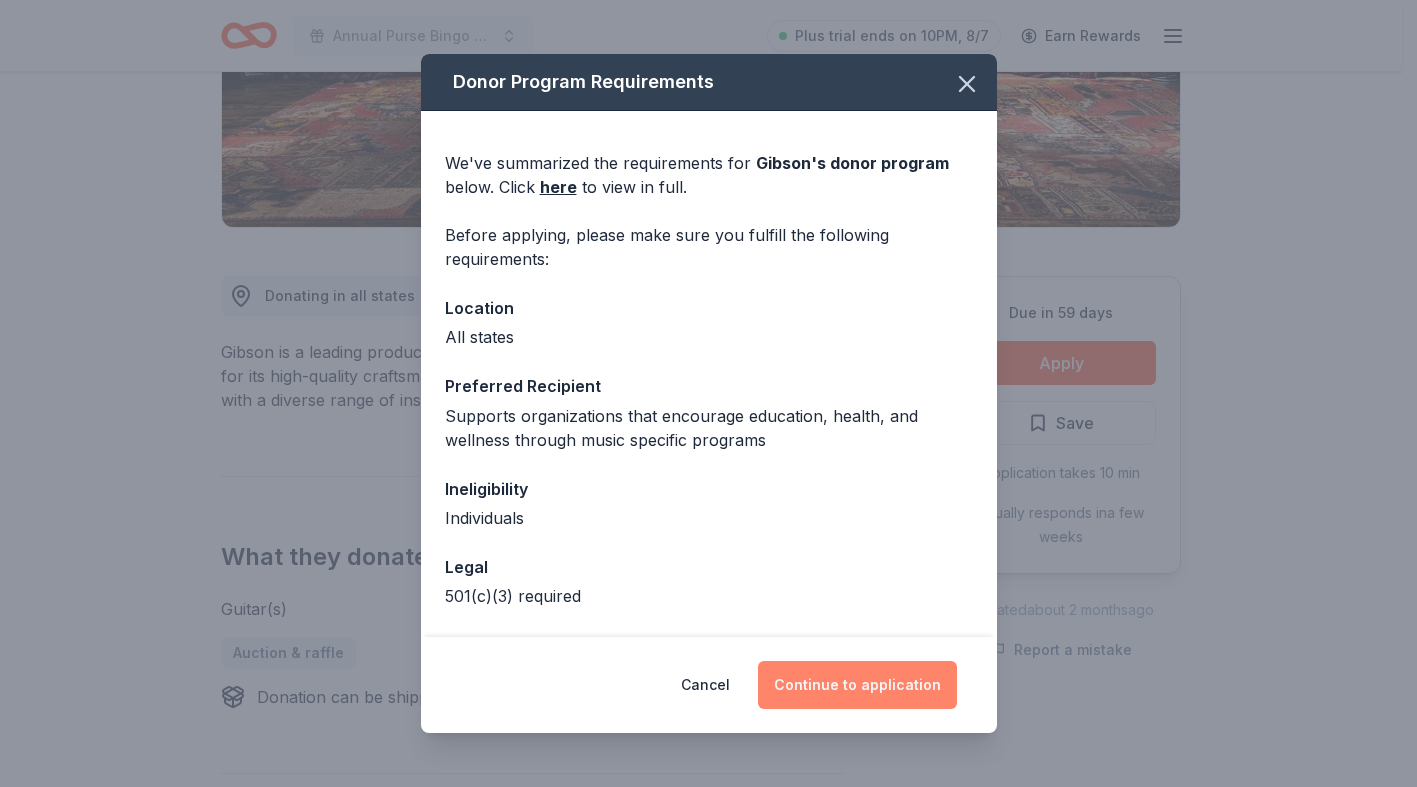 click on "Continue to application" at bounding box center [857, 685] 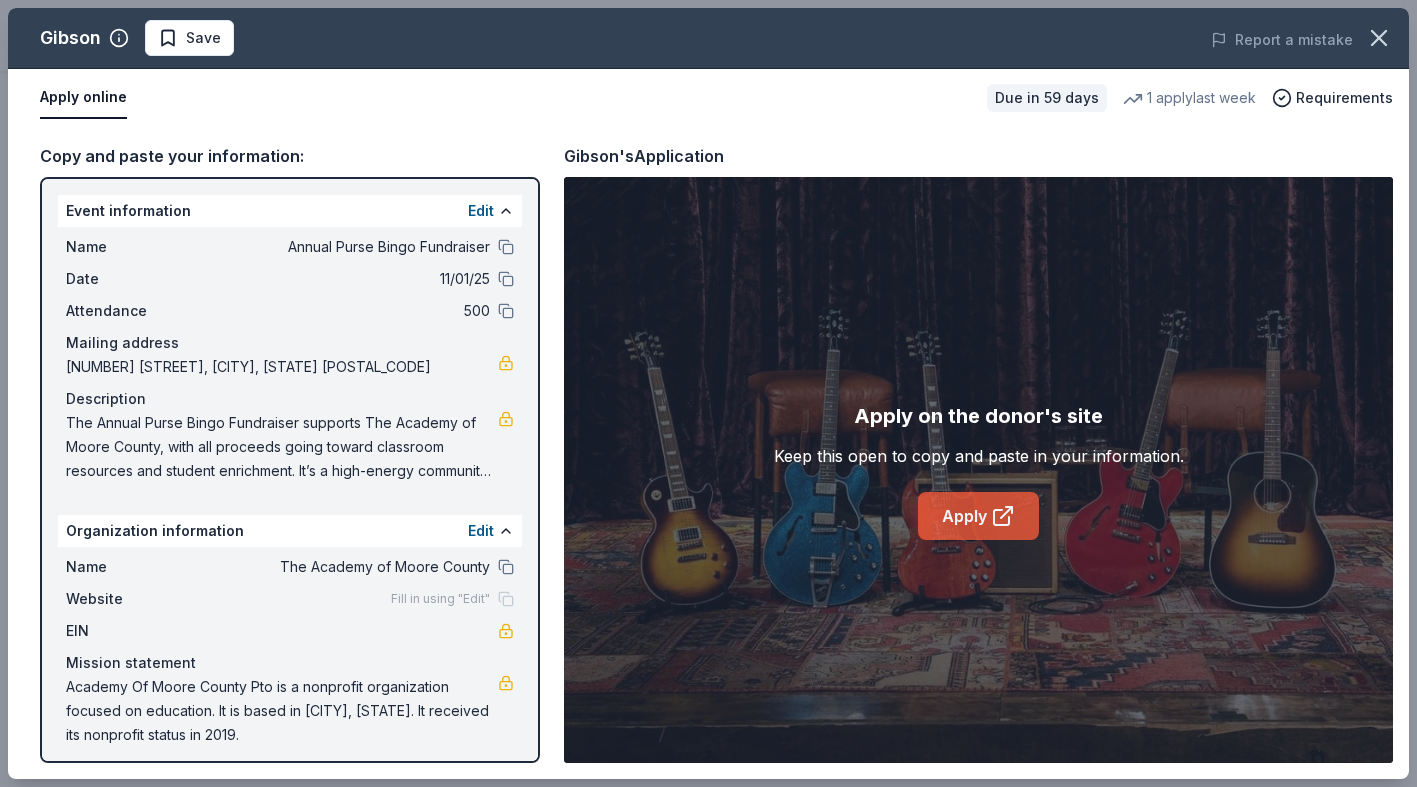 click on "Apply" at bounding box center [978, 516] 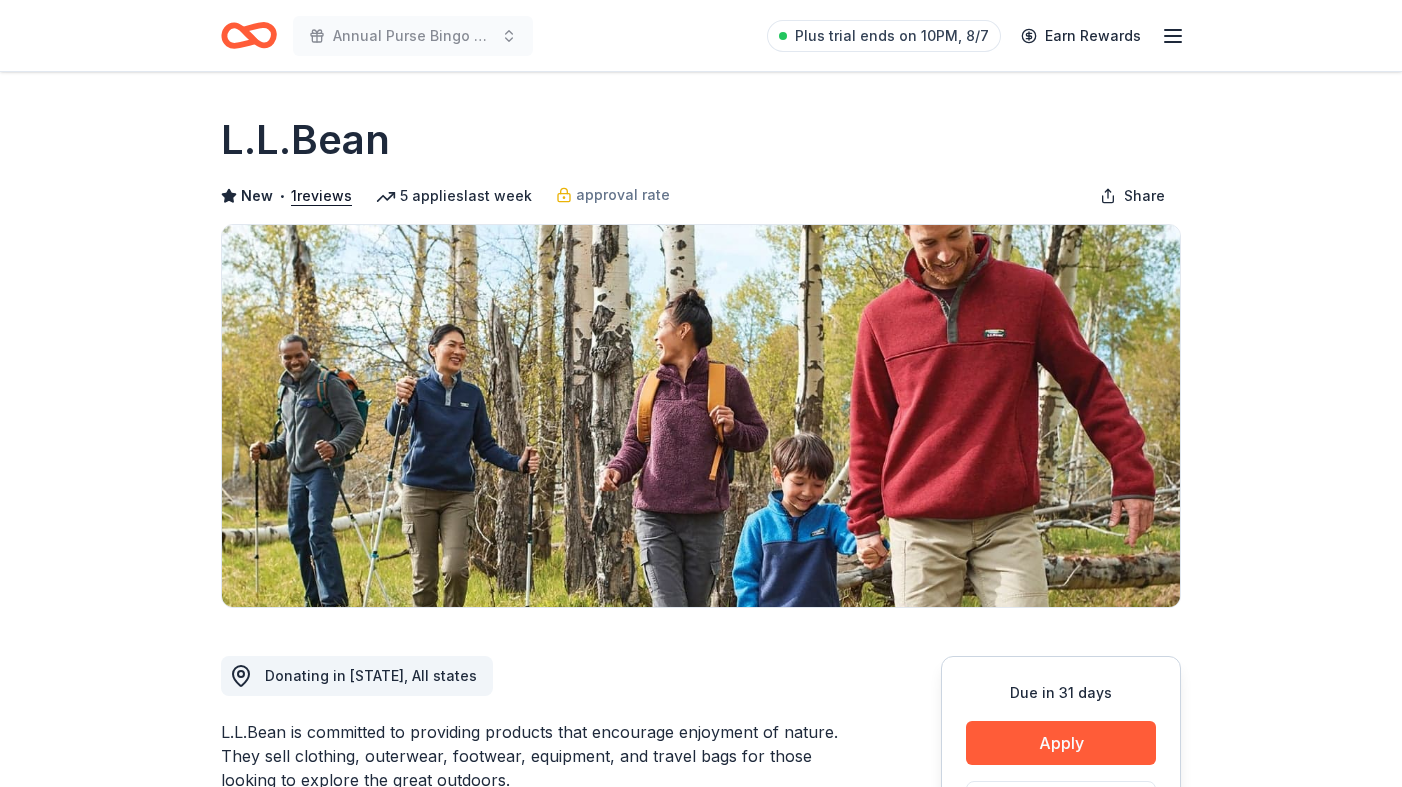 scroll, scrollTop: 0, scrollLeft: 0, axis: both 